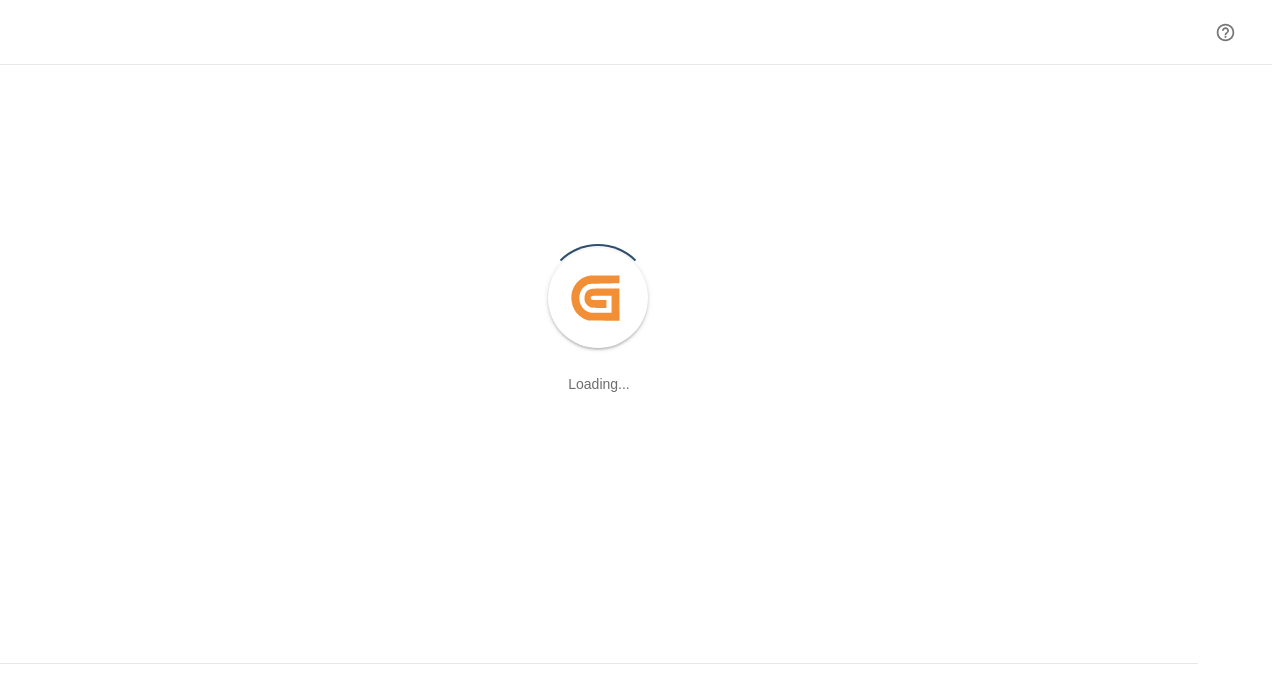scroll, scrollTop: 0, scrollLeft: 0, axis: both 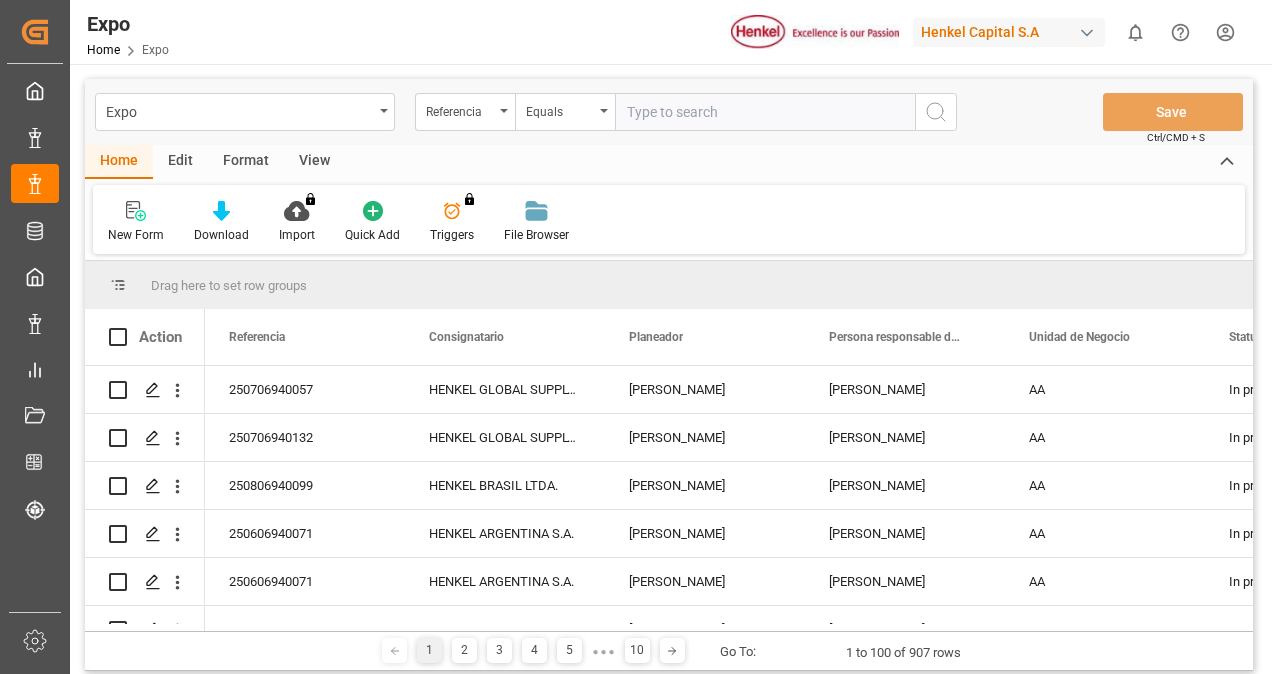 click at bounding box center [765, 112] 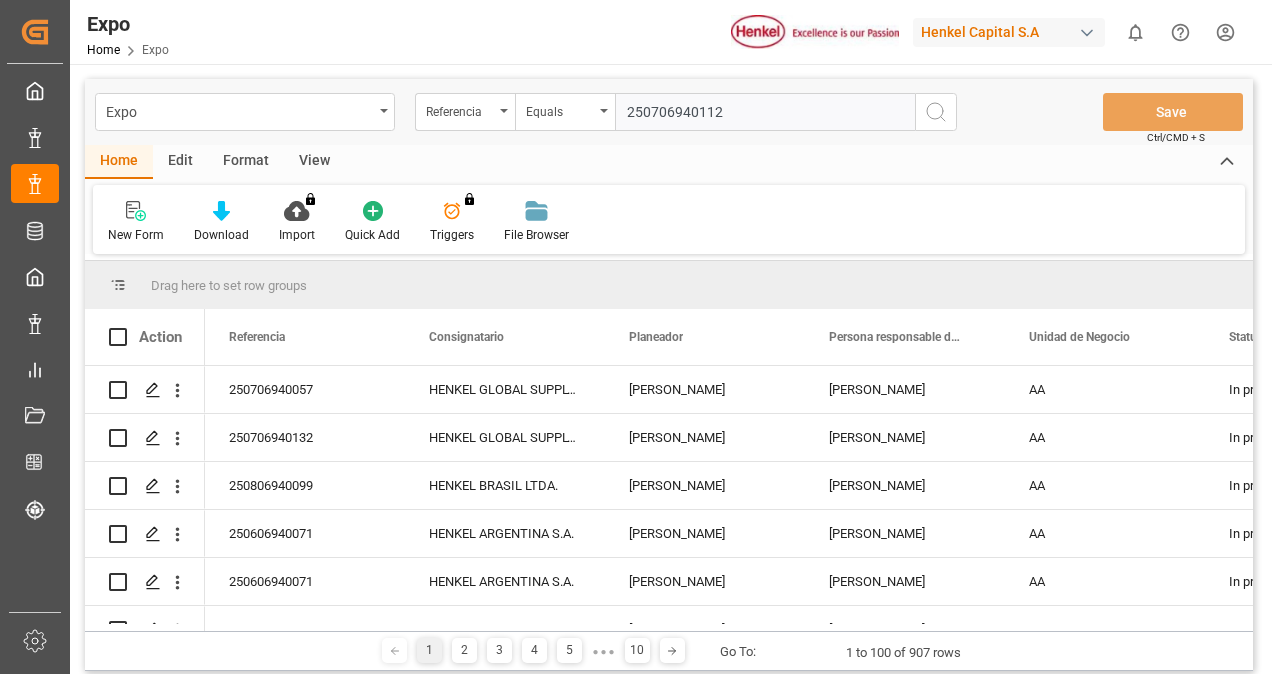 type on "250706940112" 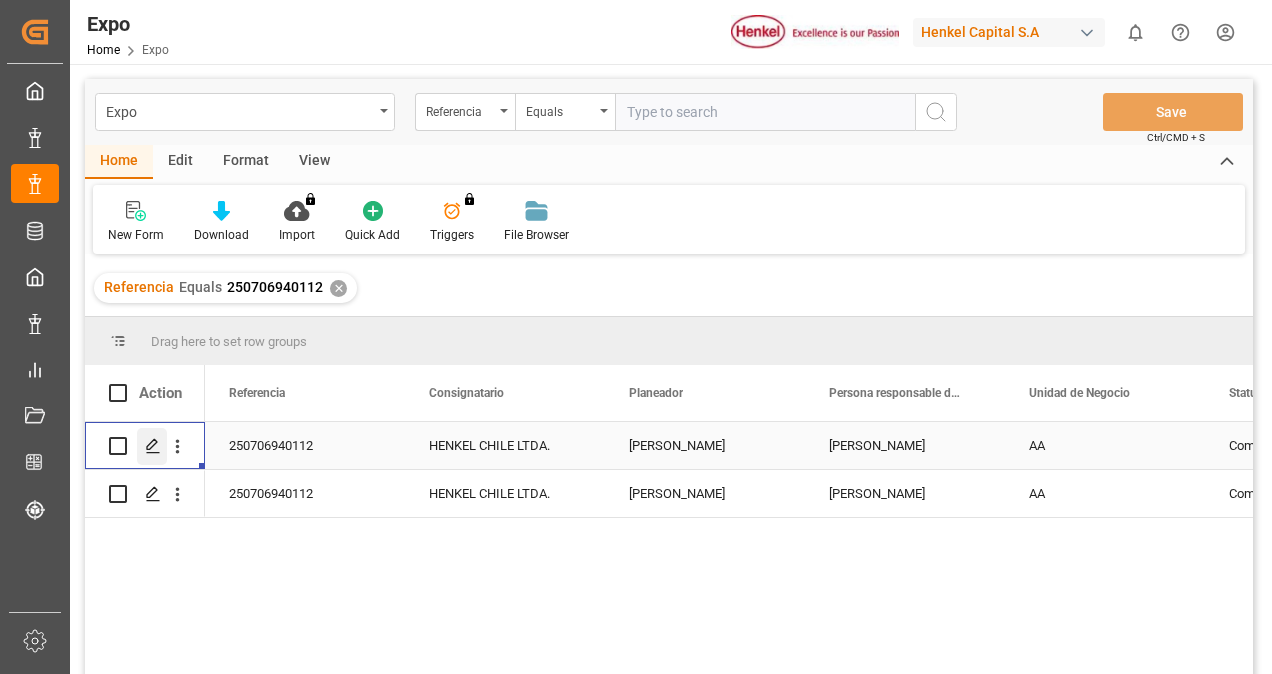 click 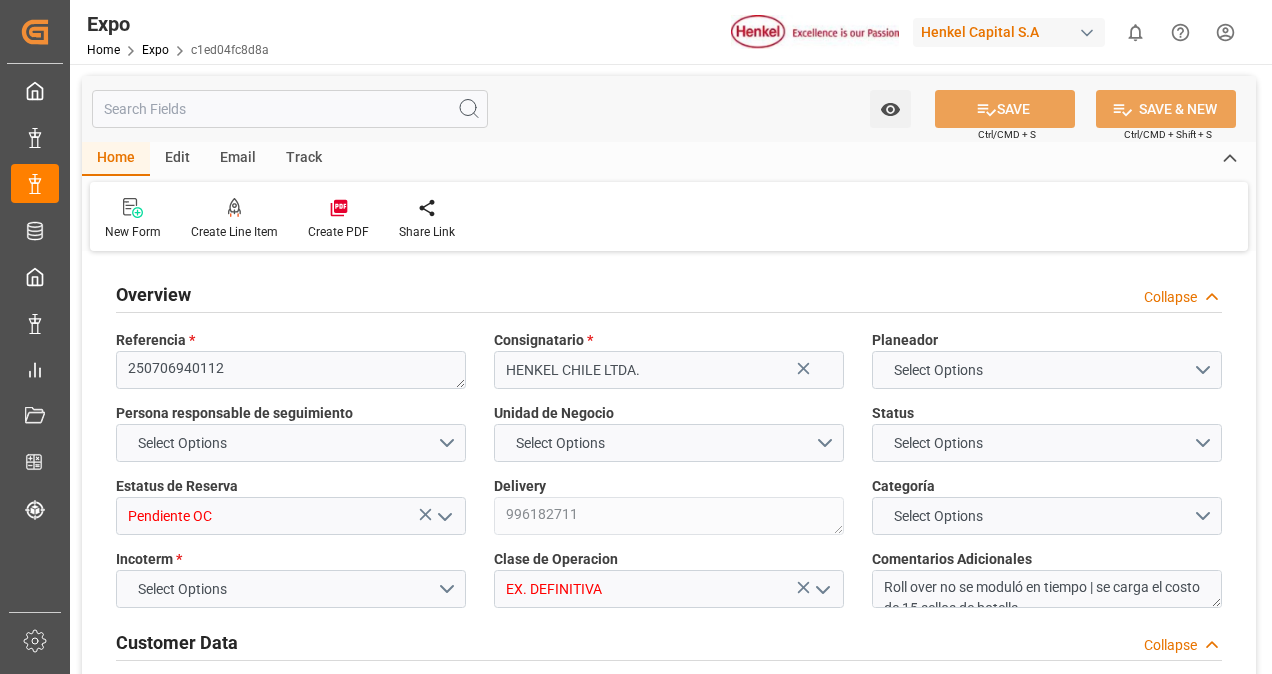 type on "3577.62" 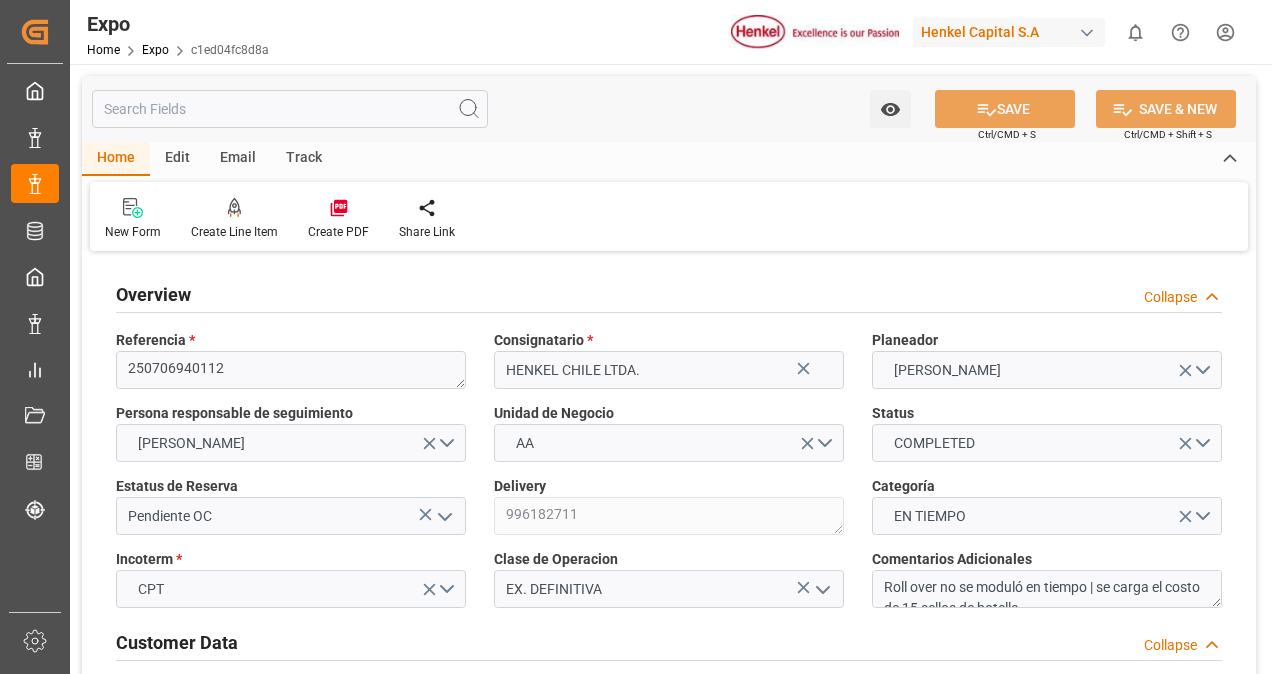 type on "[DATE]" 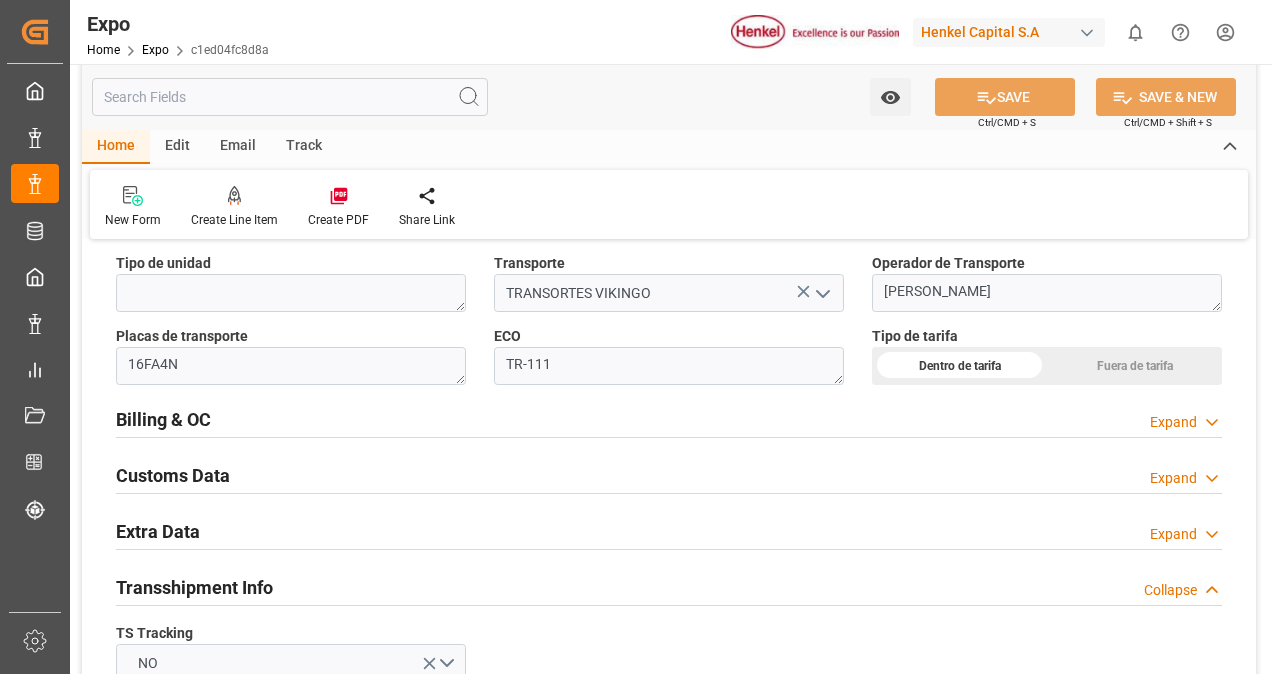 scroll, scrollTop: 3107, scrollLeft: 0, axis: vertical 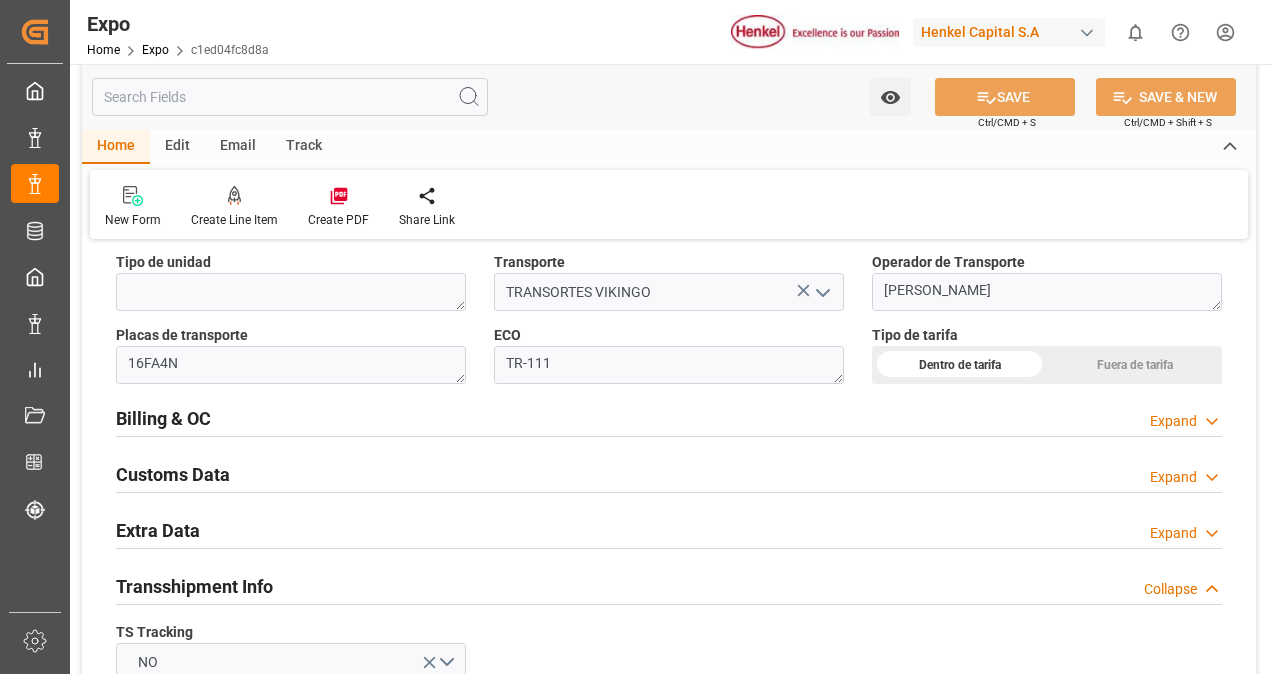 click on "Billing & OC Expand" at bounding box center [669, 417] 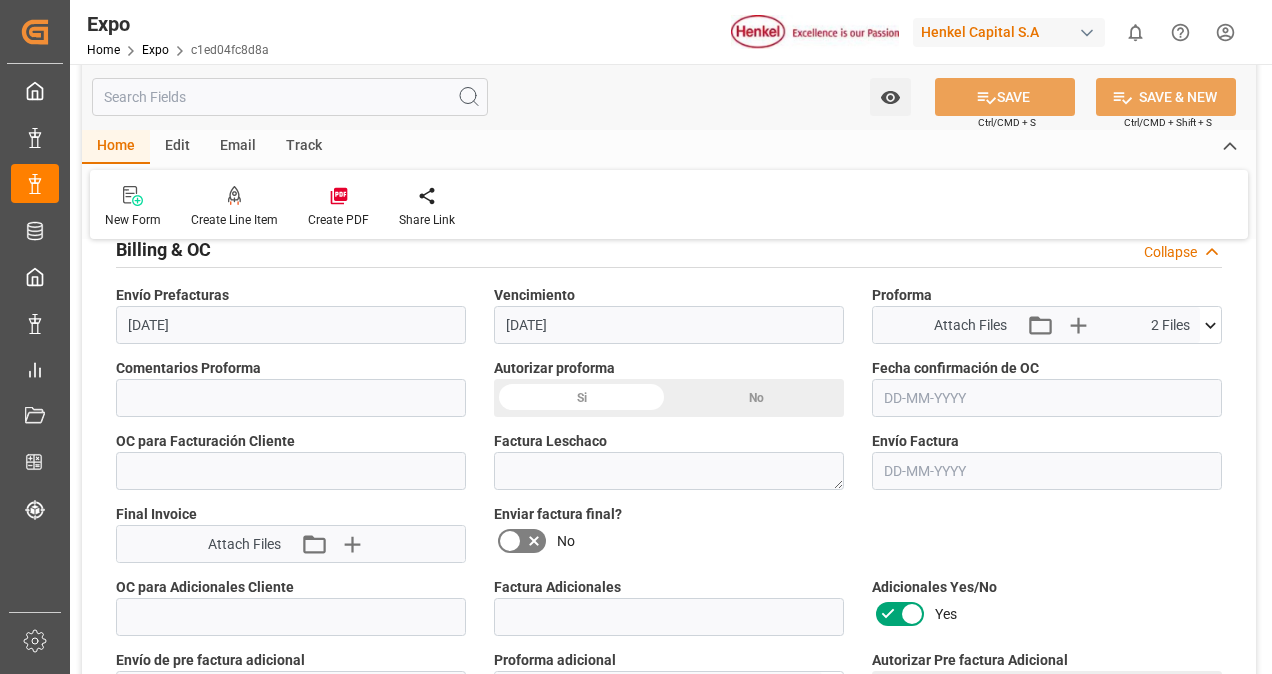 scroll, scrollTop: 3202, scrollLeft: 0, axis: vertical 